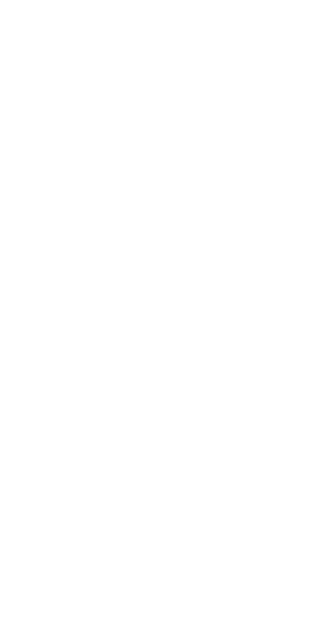 scroll, scrollTop: 0, scrollLeft: 0, axis: both 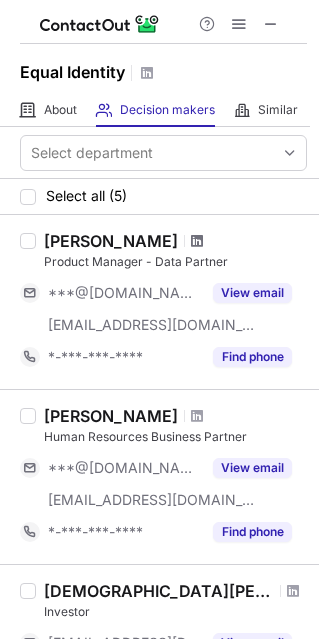 click at bounding box center (197, 241) 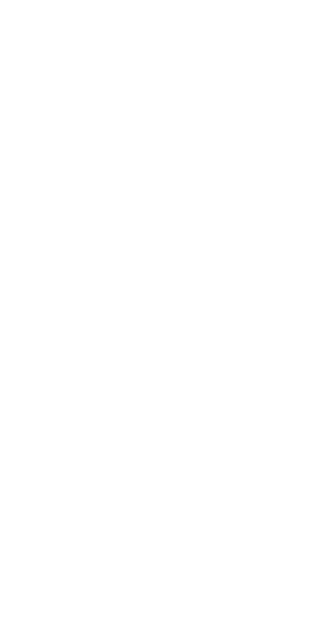 scroll, scrollTop: 0, scrollLeft: 0, axis: both 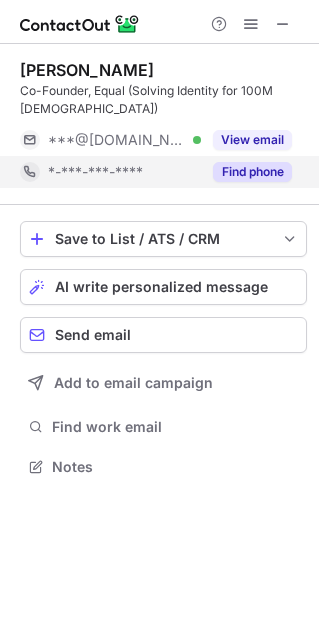 click on "Find phone" at bounding box center [252, 172] 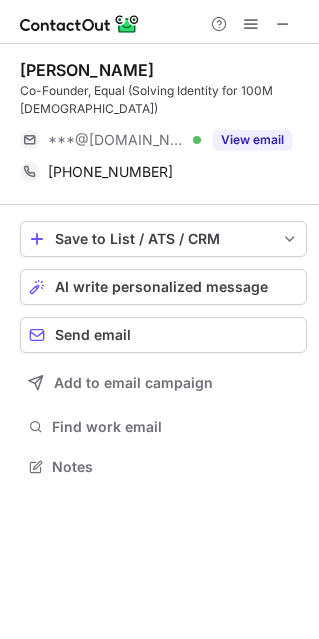 scroll, scrollTop: 452, scrollLeft: 319, axis: both 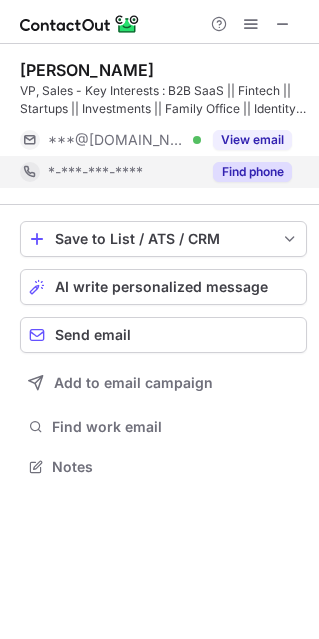click on "Find phone" at bounding box center [252, 172] 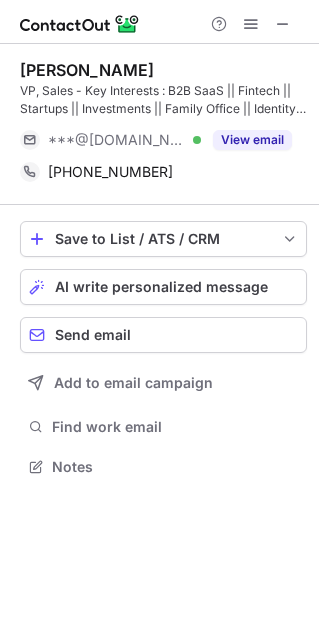 scroll, scrollTop: 452, scrollLeft: 319, axis: both 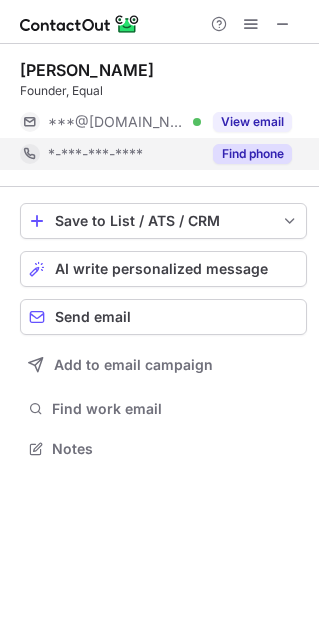 click on "Find phone" at bounding box center (252, 154) 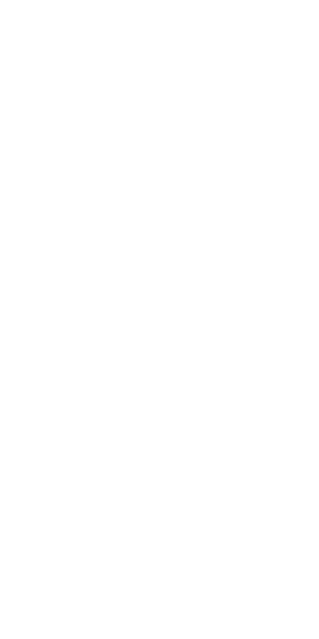 scroll, scrollTop: 0, scrollLeft: 0, axis: both 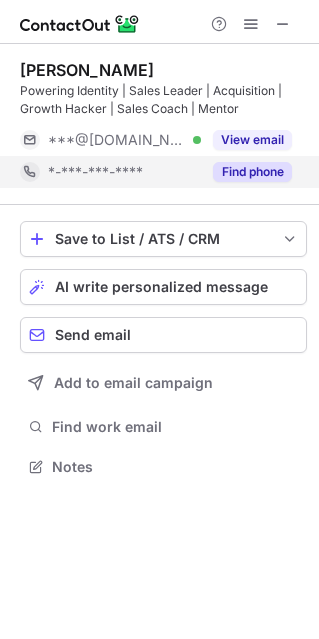 click on "Find phone" at bounding box center (252, 172) 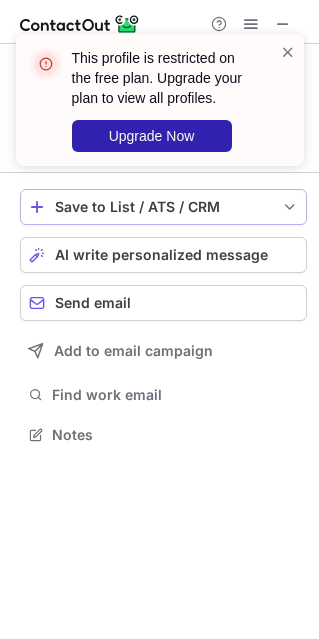 scroll, scrollTop: 420, scrollLeft: 319, axis: both 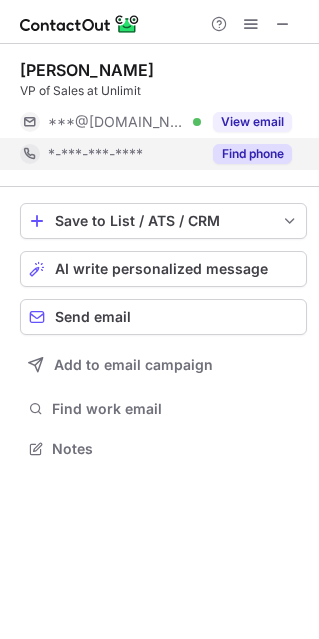 click on "Find phone" at bounding box center (252, 154) 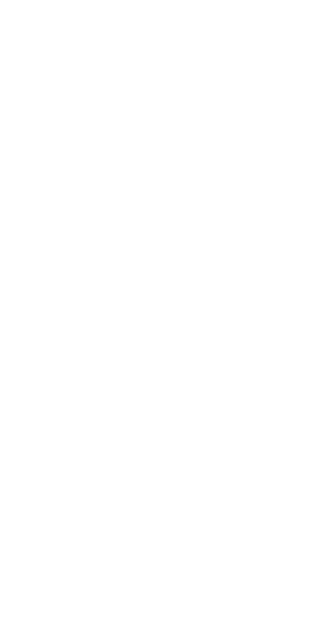 scroll, scrollTop: 0, scrollLeft: 0, axis: both 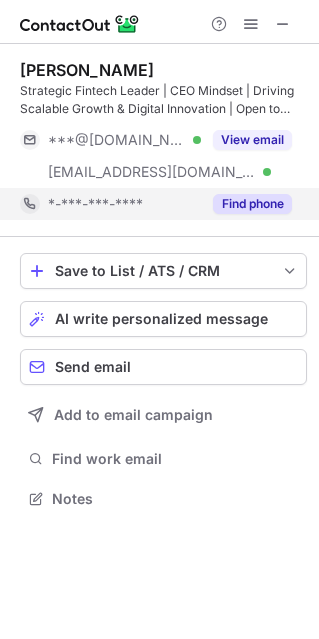 click on "Find phone" at bounding box center [252, 204] 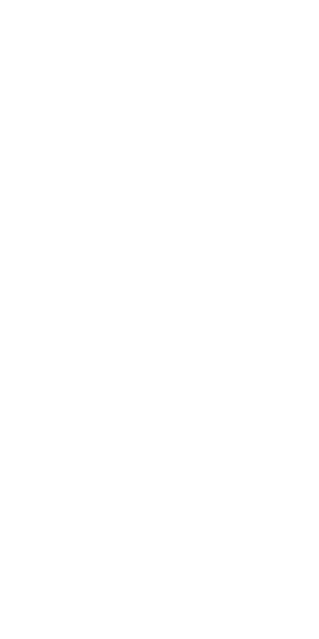 scroll, scrollTop: 0, scrollLeft: 0, axis: both 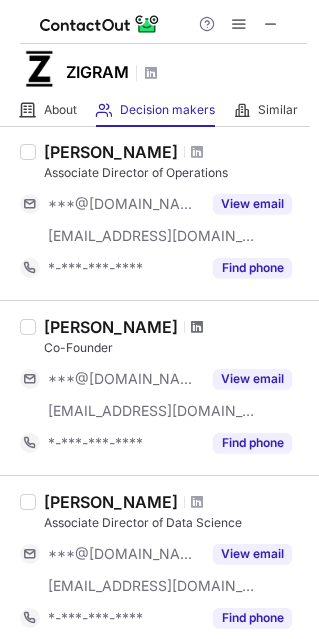 click at bounding box center [197, 327] 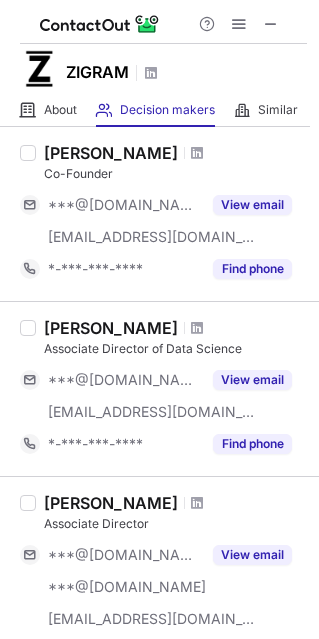 scroll, scrollTop: 488, scrollLeft: 0, axis: vertical 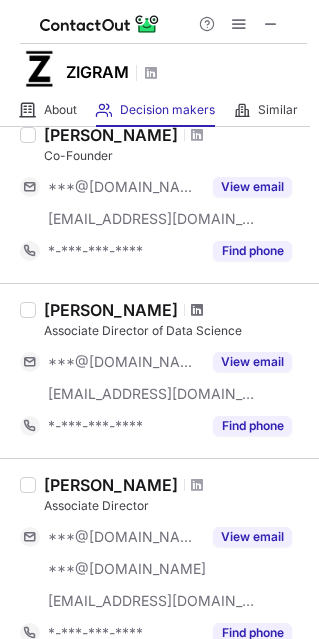 click at bounding box center (197, 310) 